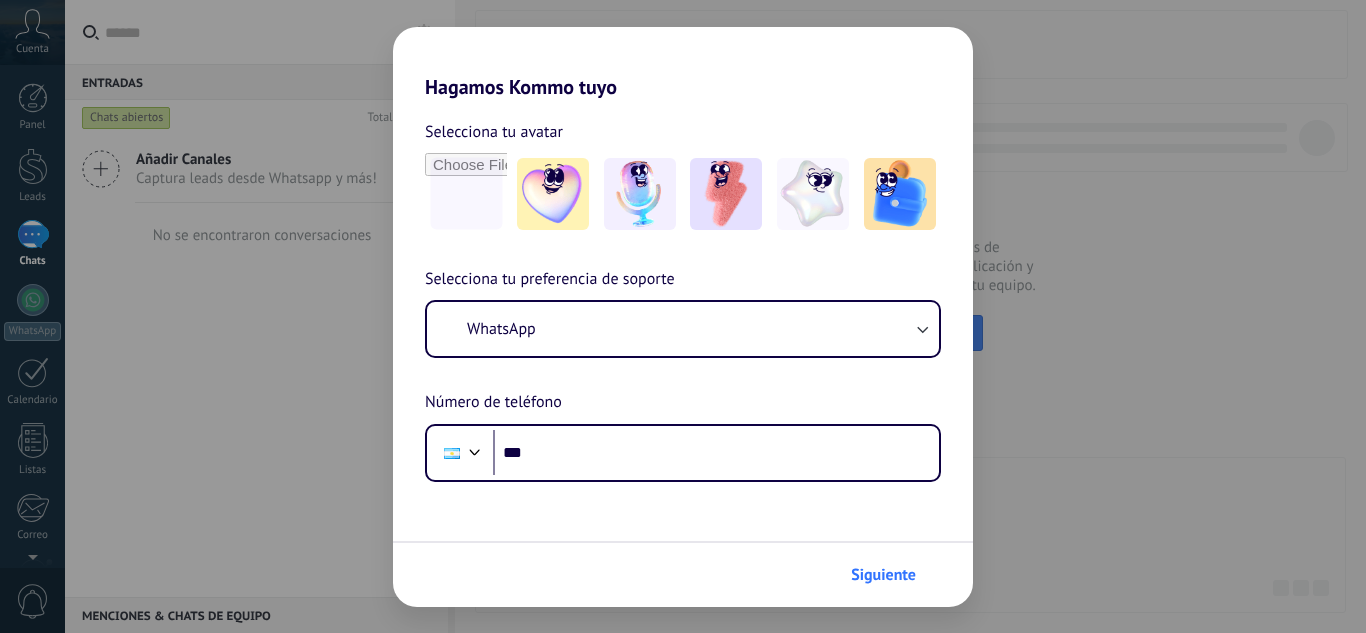 click on "Siguiente" at bounding box center (883, 575) 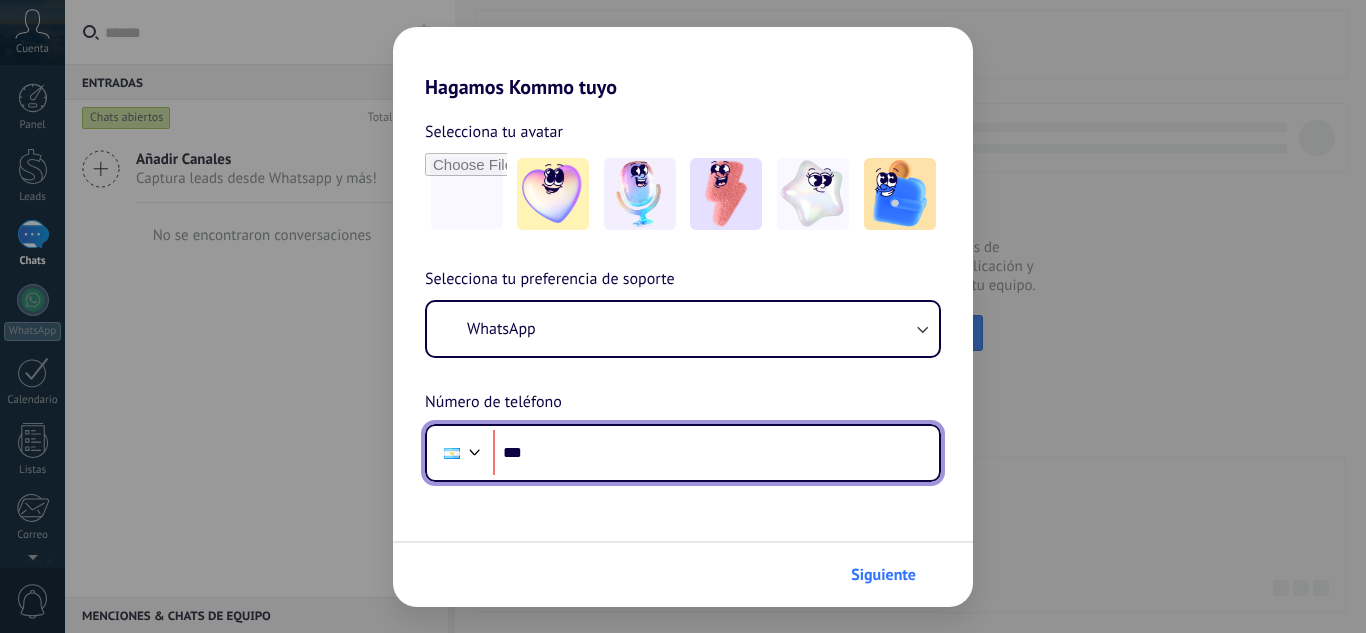 scroll, scrollTop: 0, scrollLeft: 0, axis: both 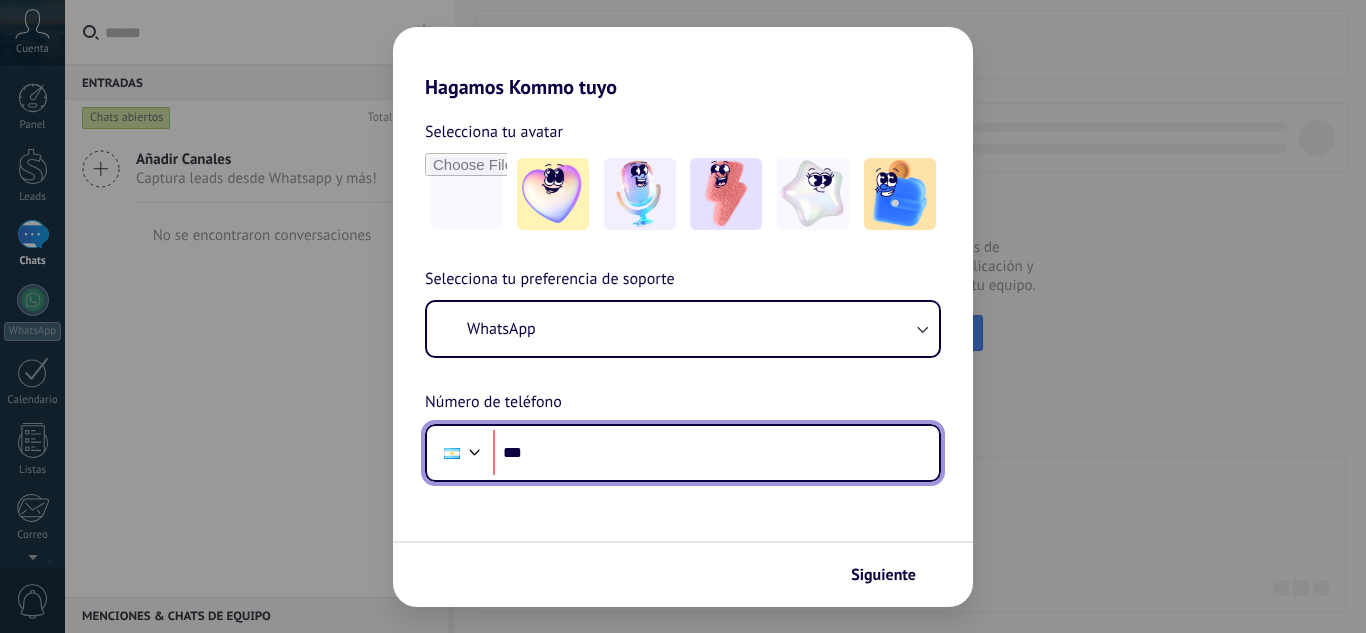 click on "***" at bounding box center (716, 453) 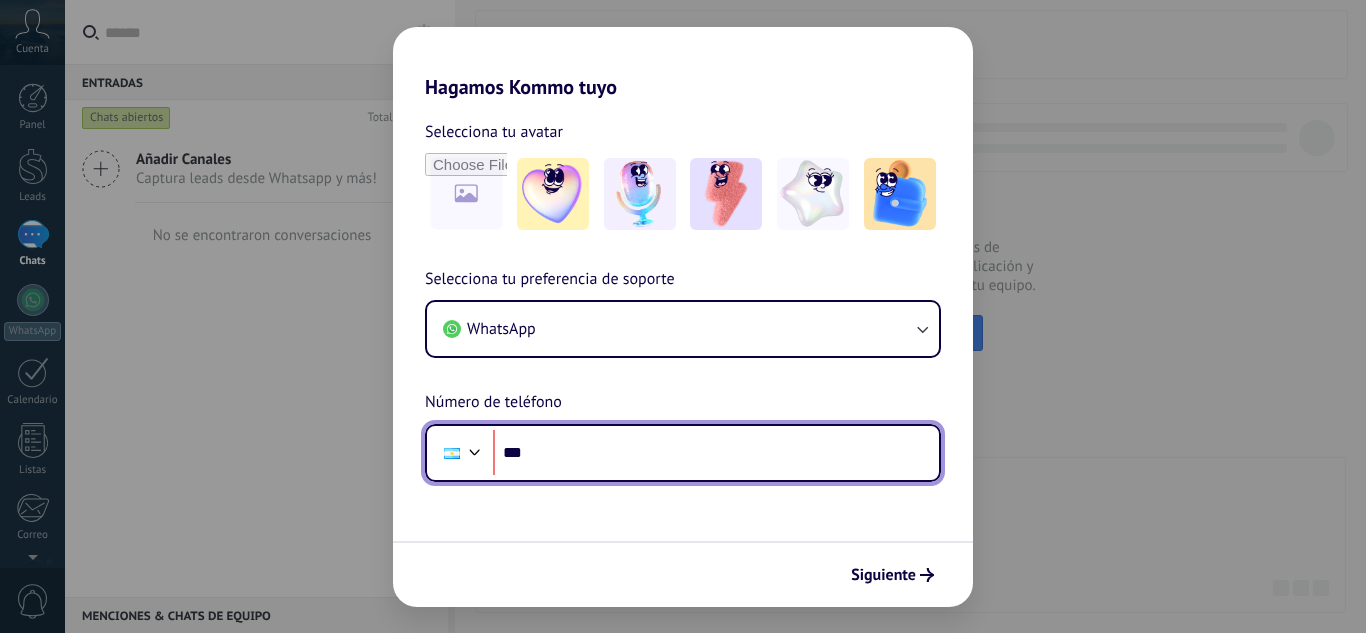 scroll, scrollTop: 0, scrollLeft: 0, axis: both 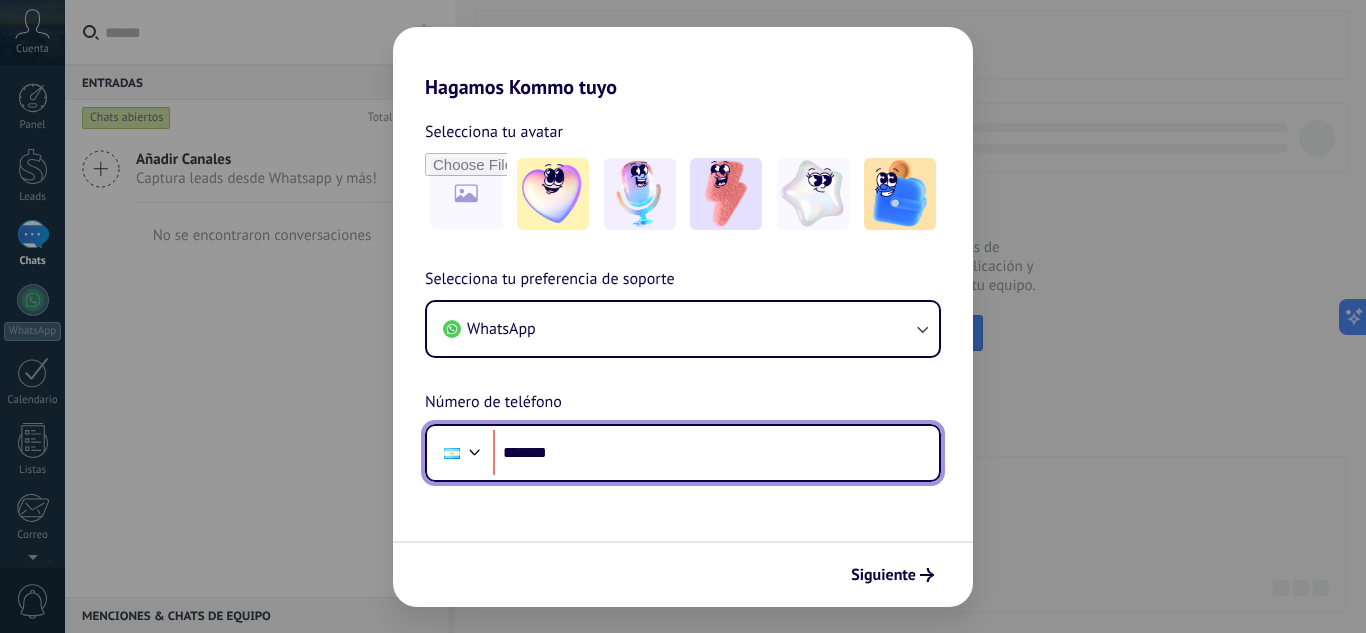 click on "*******" at bounding box center (716, 453) 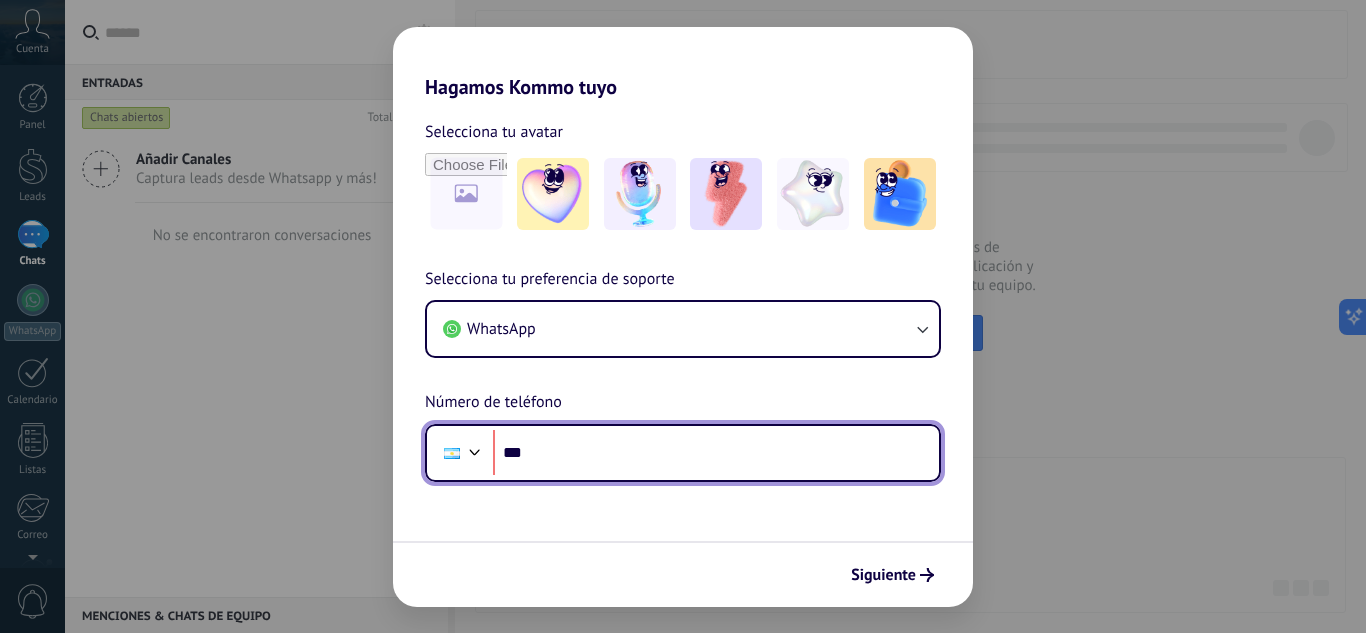 type on "**" 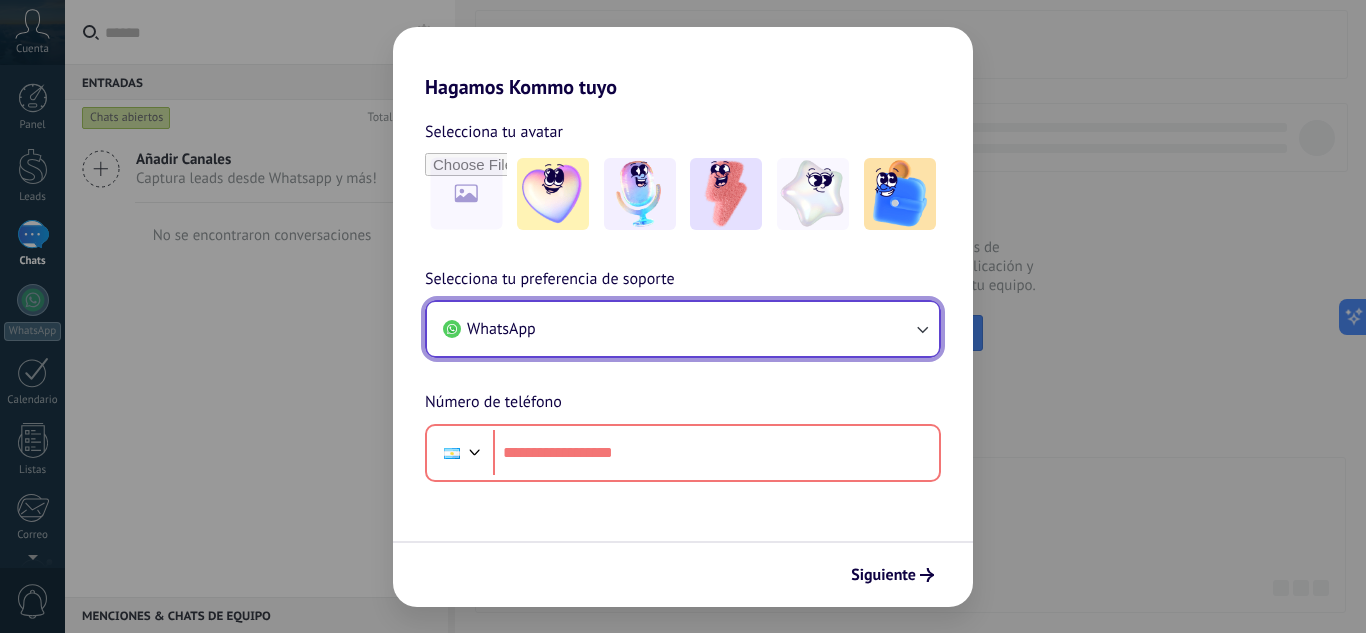 click on "WhatsApp" at bounding box center [683, 329] 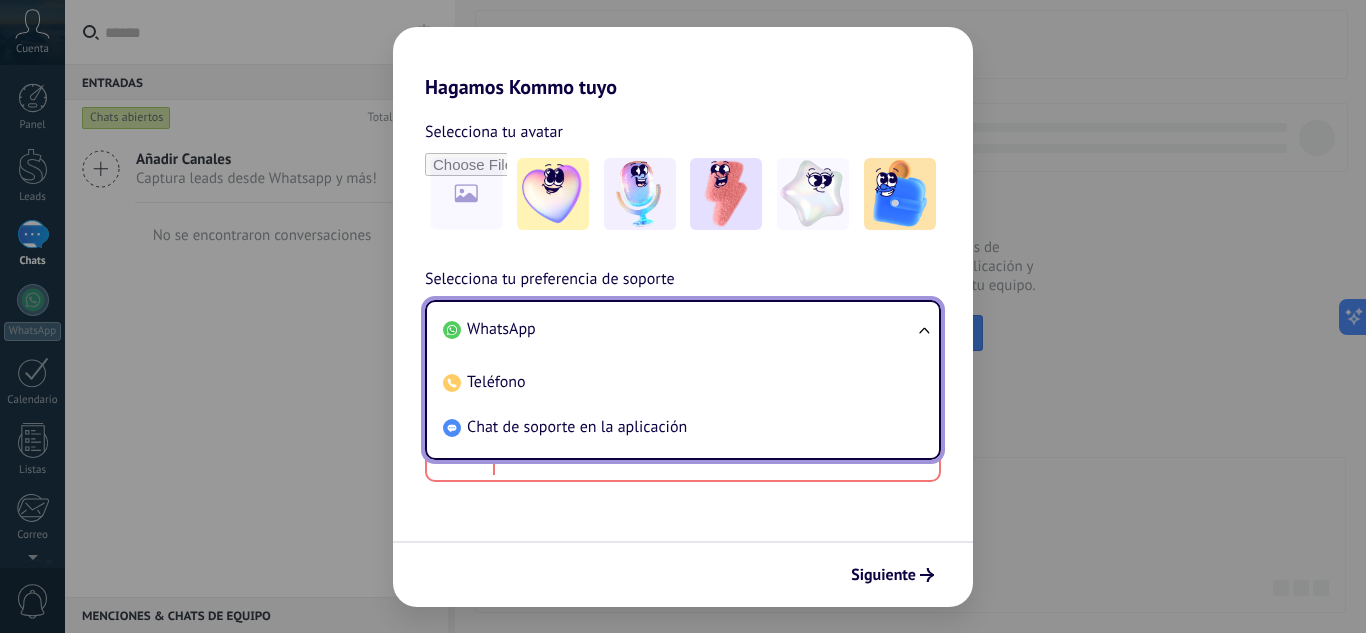 click on "WhatsApp" at bounding box center (679, 329) 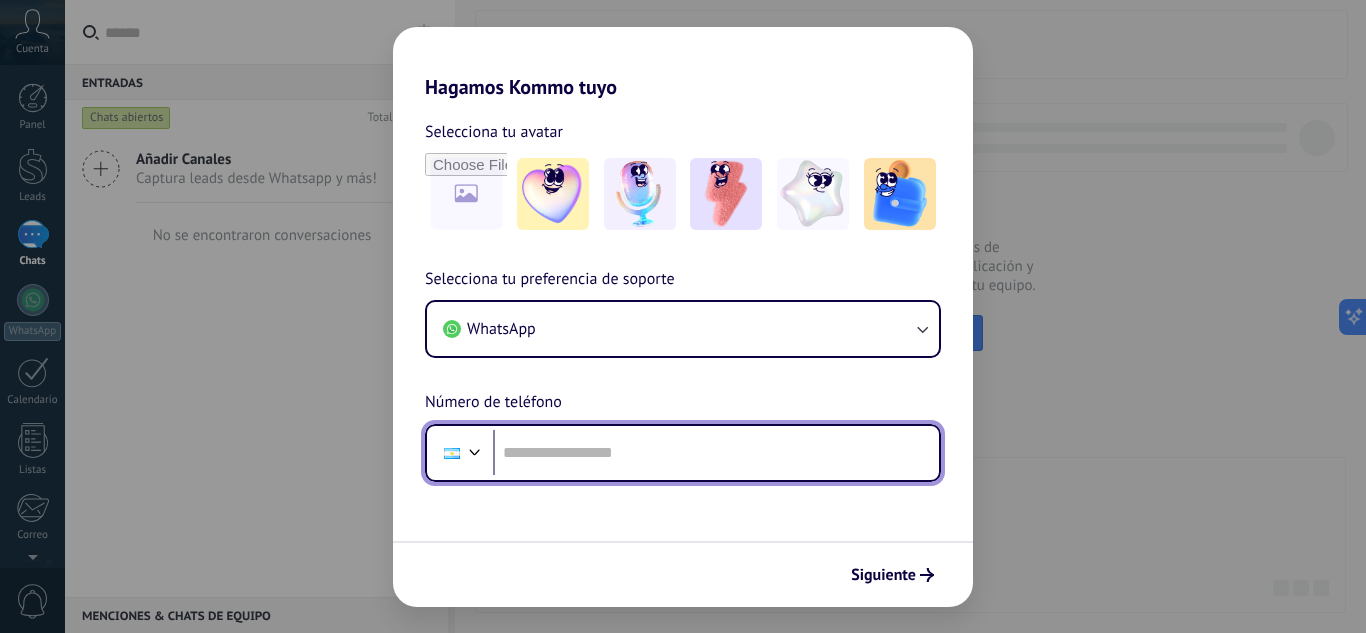 click at bounding box center (475, 450) 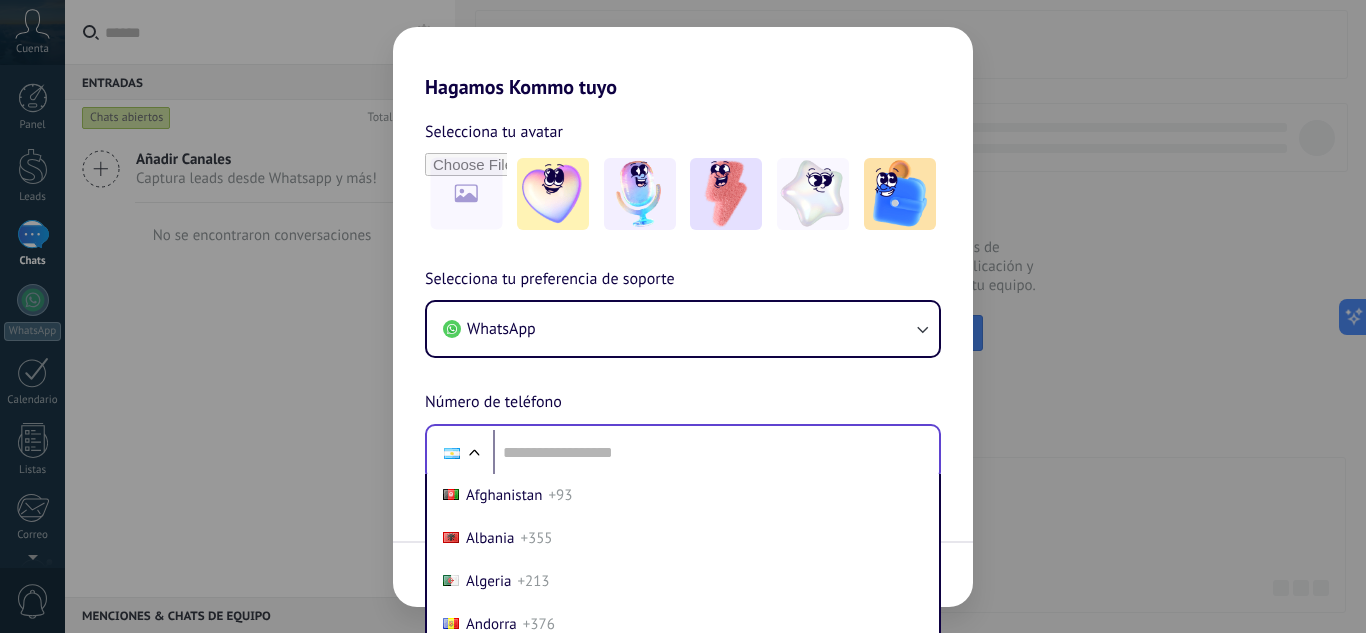 scroll, scrollTop: 79, scrollLeft: 0, axis: vertical 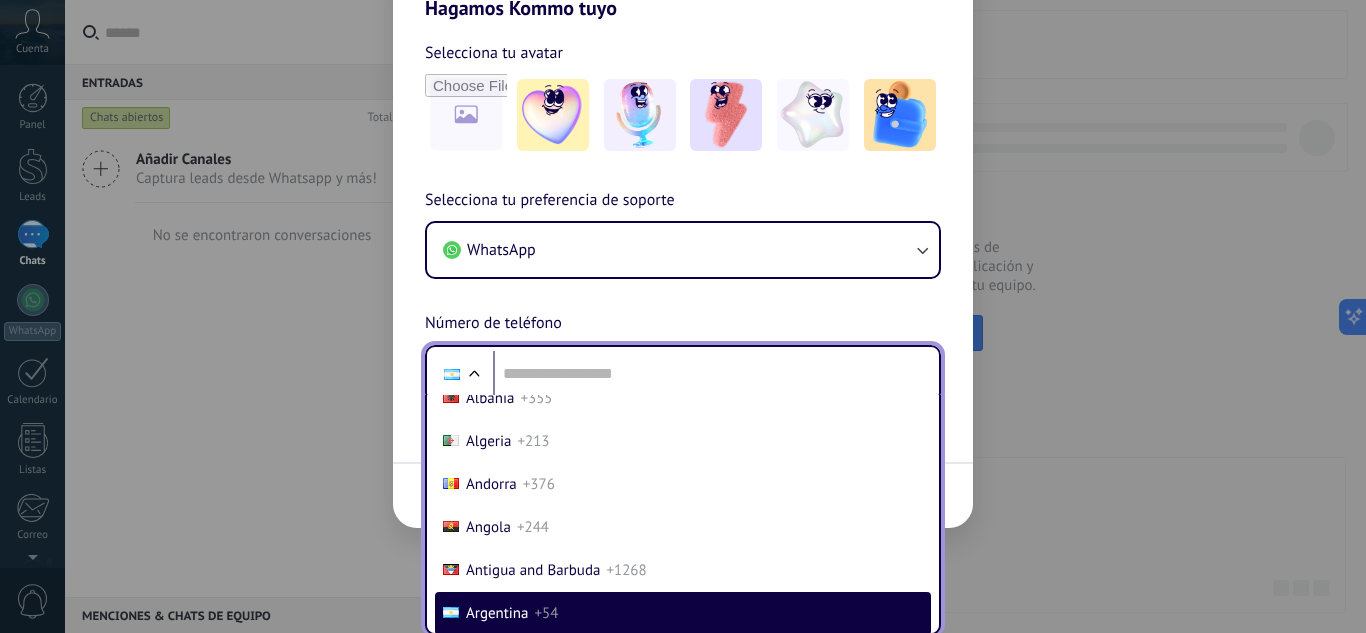 click on "[COUNTRY_CODE]" at bounding box center (683, 441) 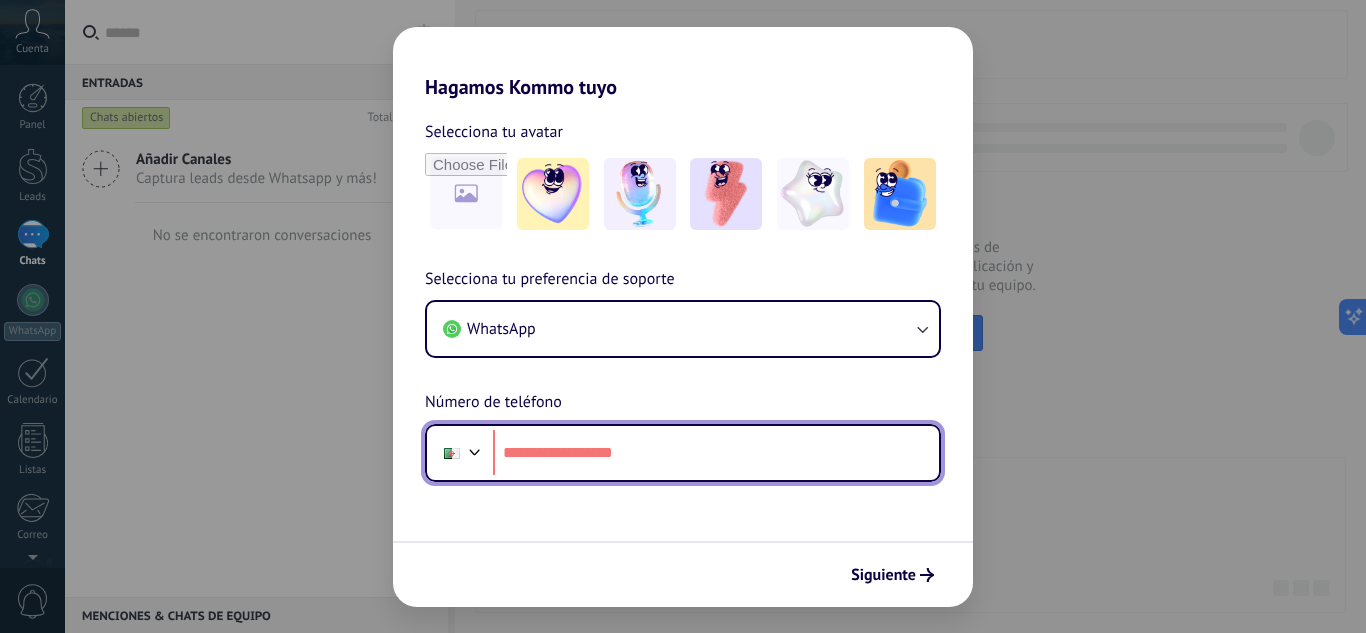 scroll, scrollTop: 0, scrollLeft: 0, axis: both 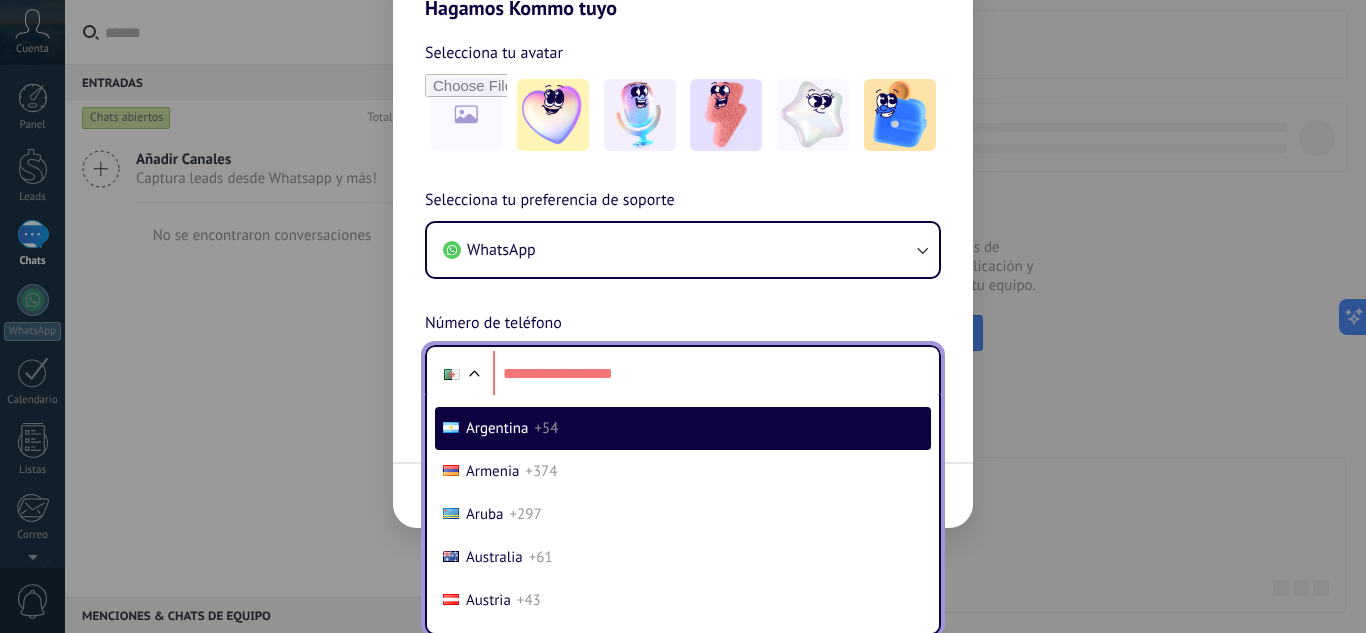 click on "[COUNTRY_CODE]" at bounding box center (683, 428) 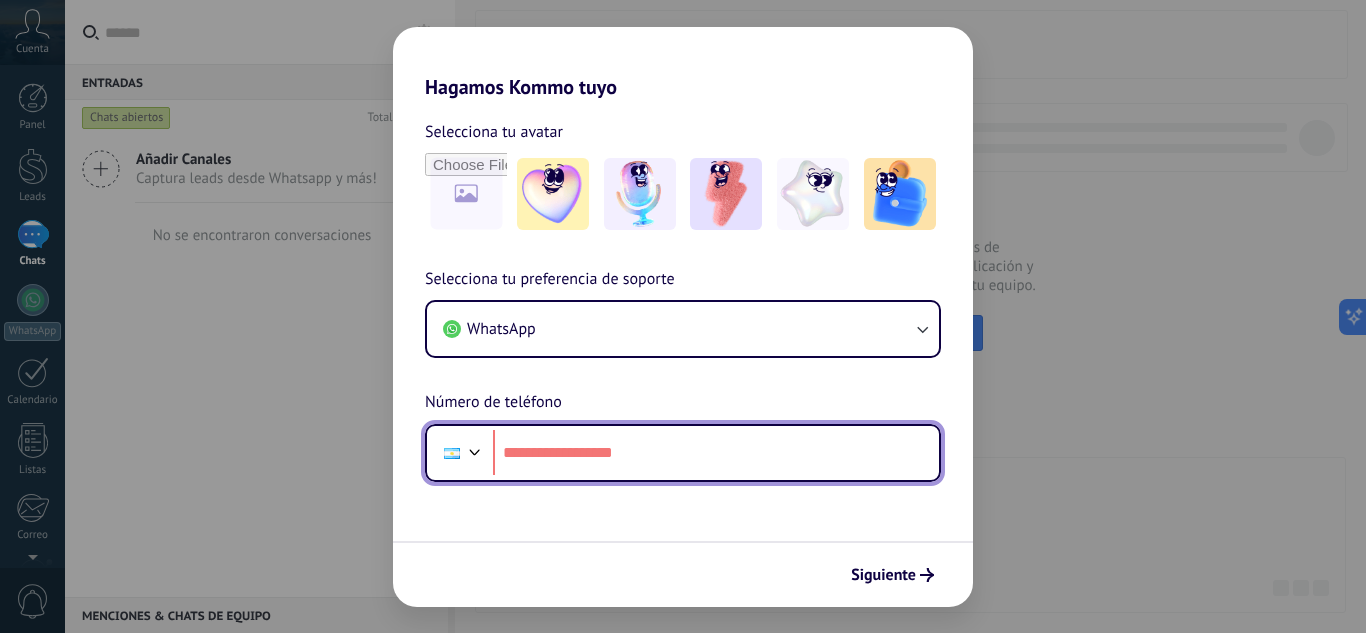 scroll, scrollTop: 0, scrollLeft: 0, axis: both 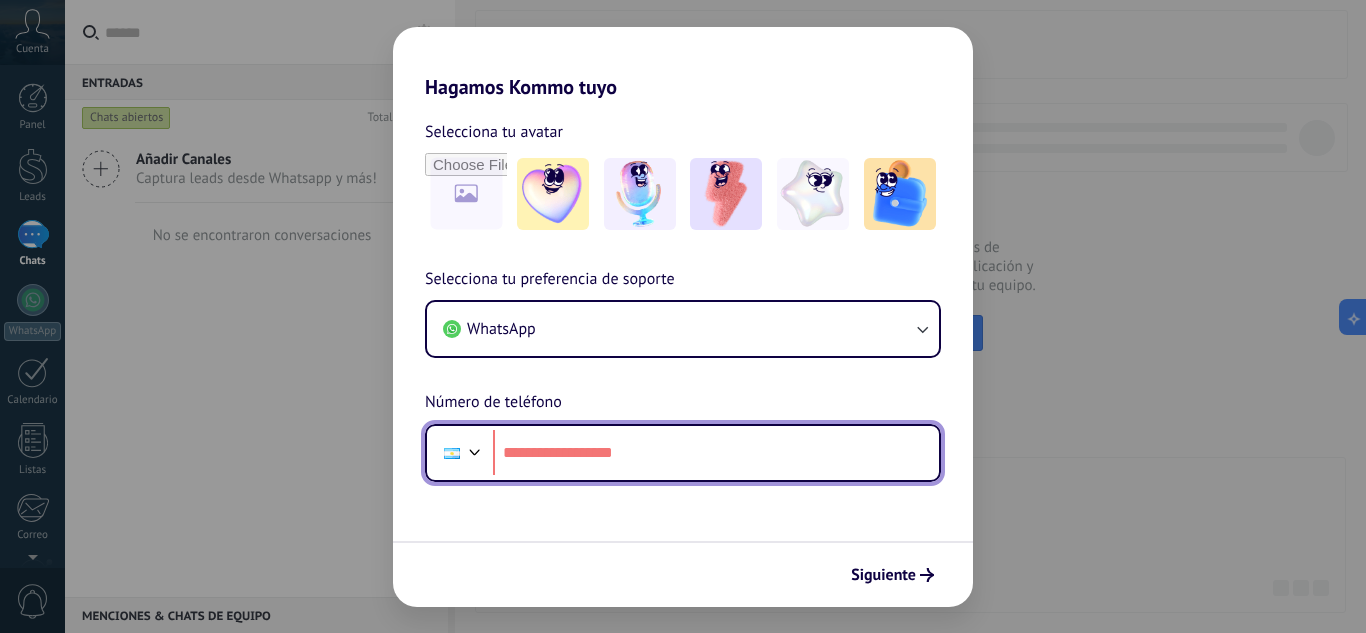 click at bounding box center [716, 453] 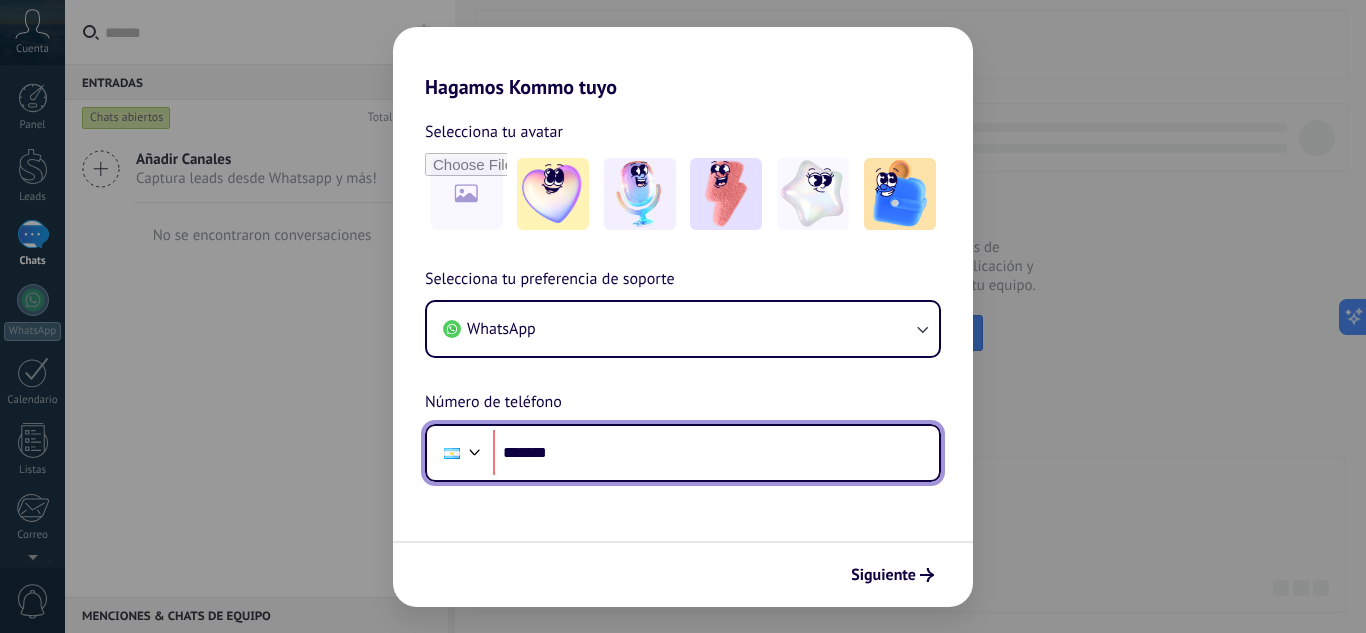 click on "*******" at bounding box center [716, 453] 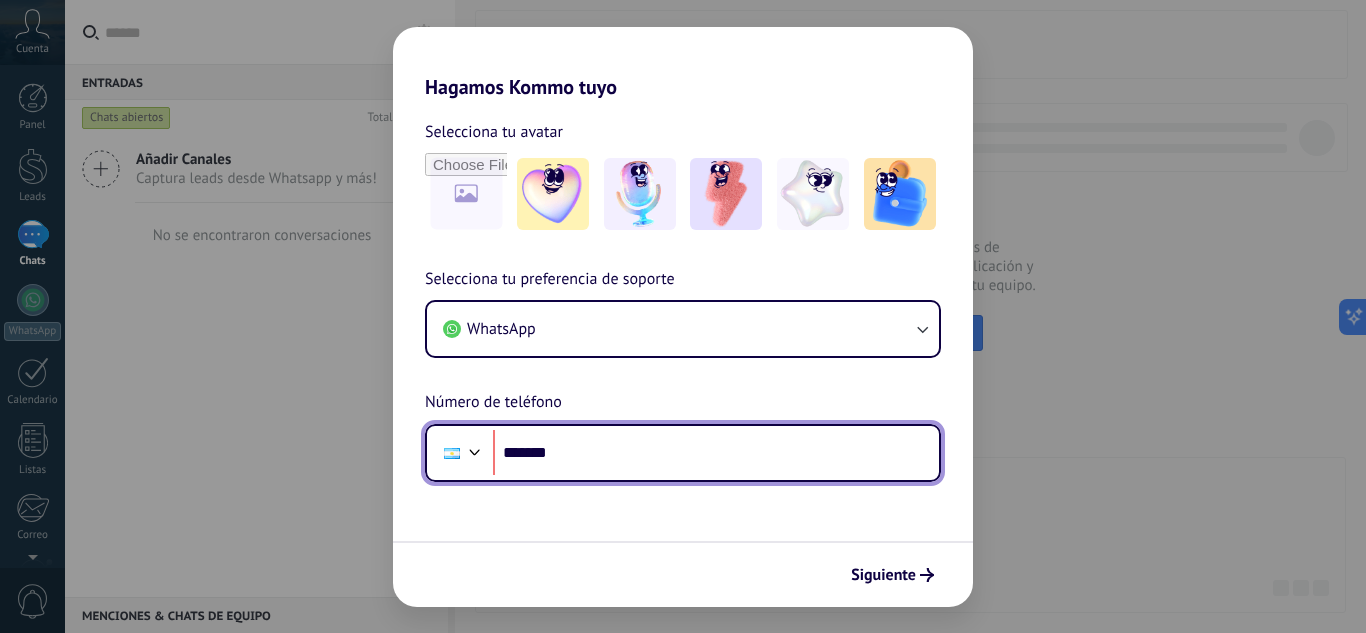 click on "*******" at bounding box center (716, 453) 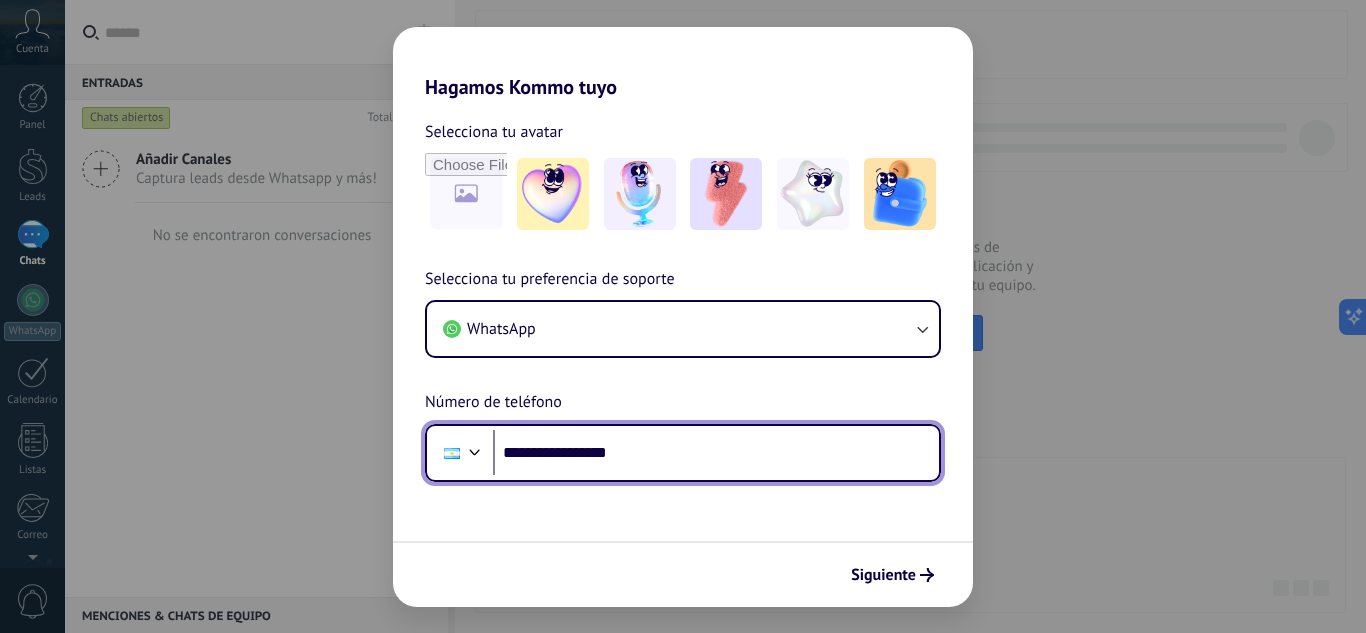 type on "**********" 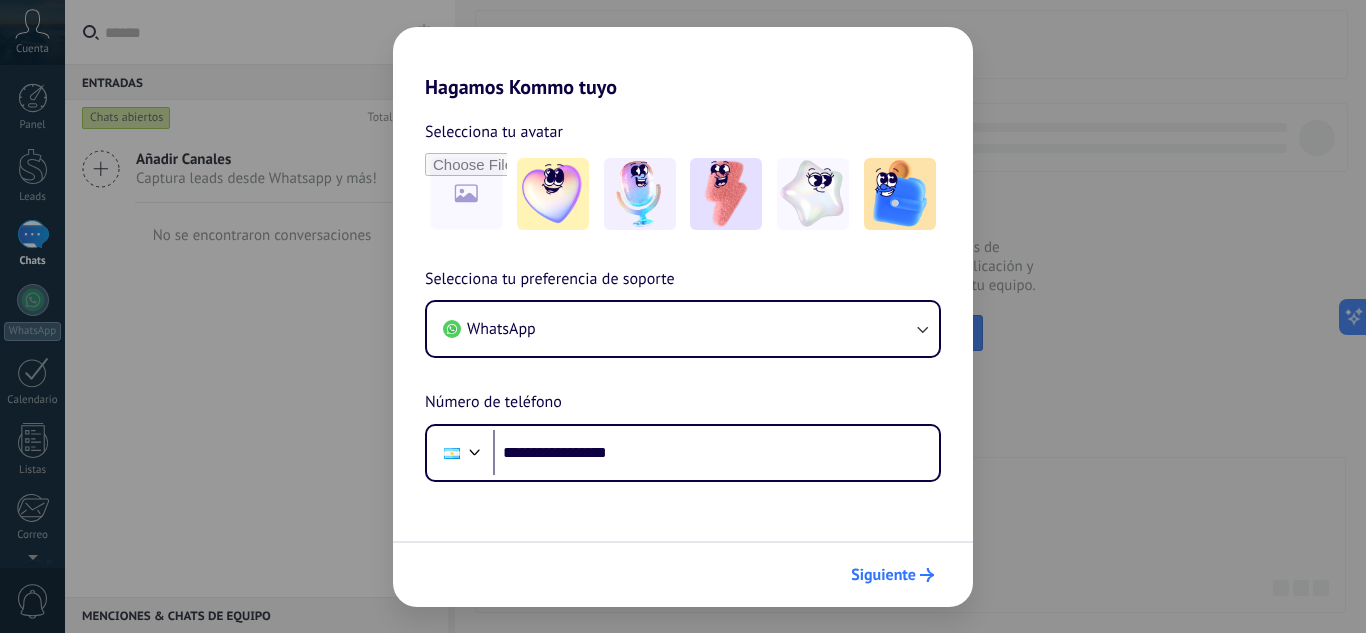 click on "Siguiente" at bounding box center [892, 575] 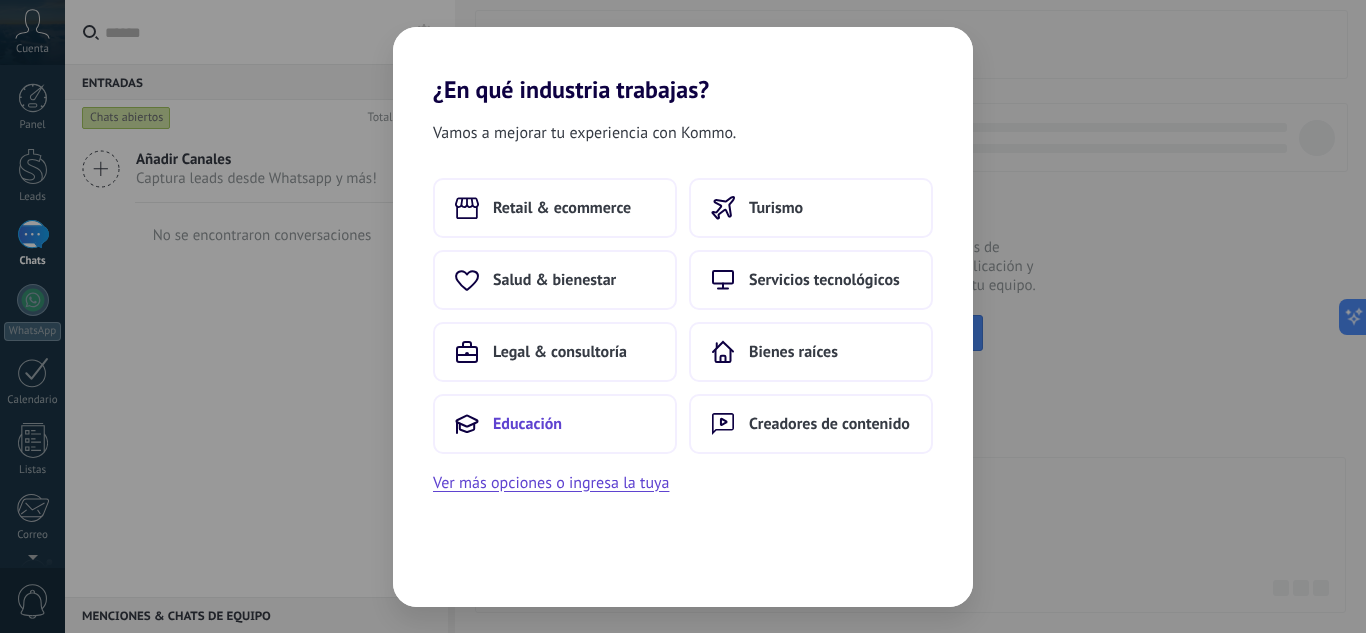 click on "Educación" at bounding box center [555, 424] 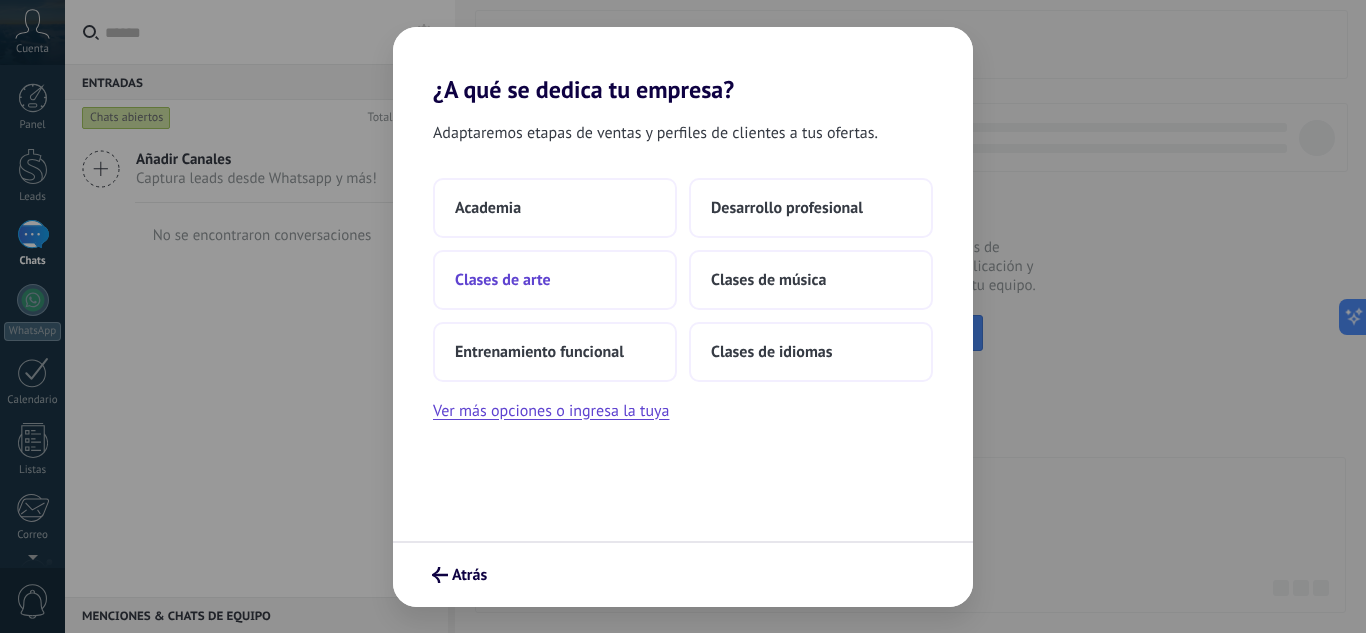 click on "Clases de arte" at bounding box center (555, 280) 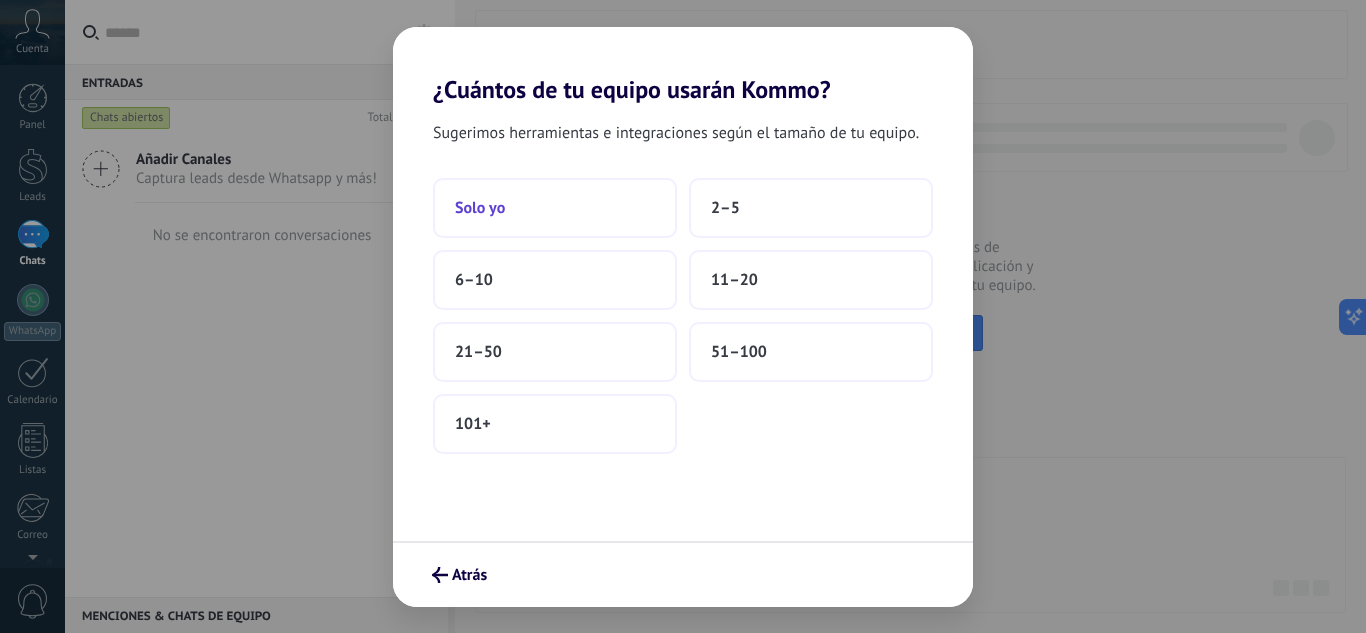 click on "Solo yo" at bounding box center [555, 208] 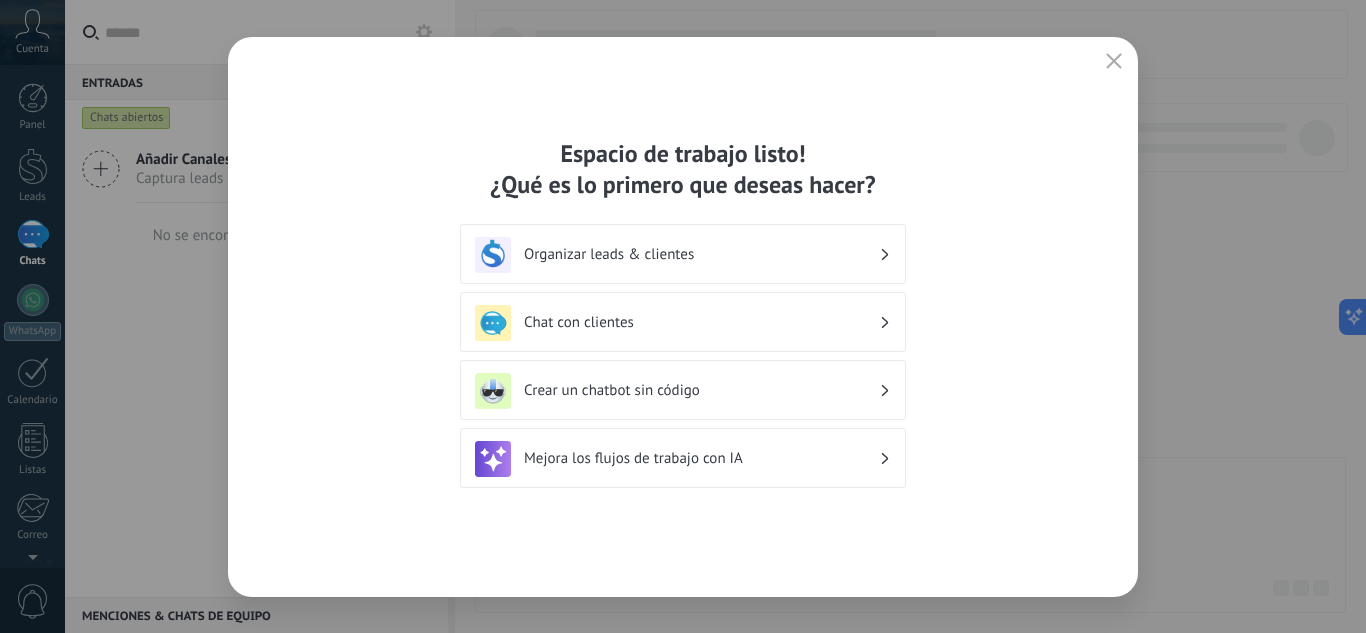 click at bounding box center [1114, 62] 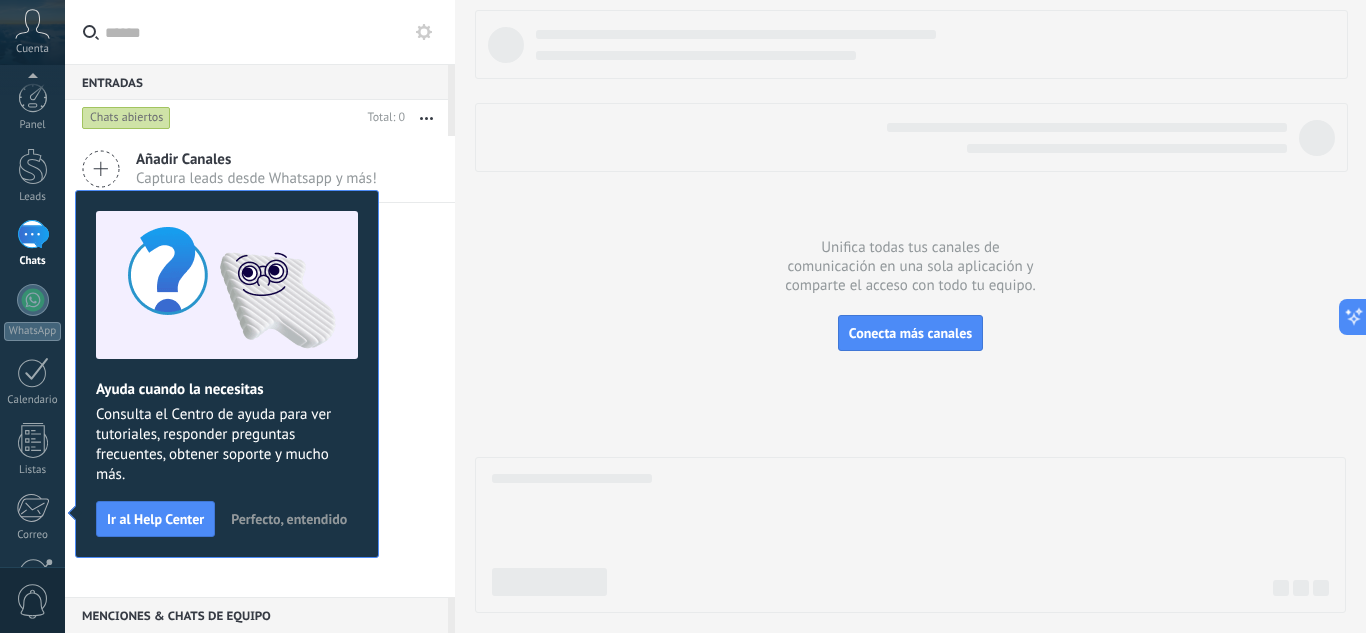 scroll, scrollTop: 199, scrollLeft: 0, axis: vertical 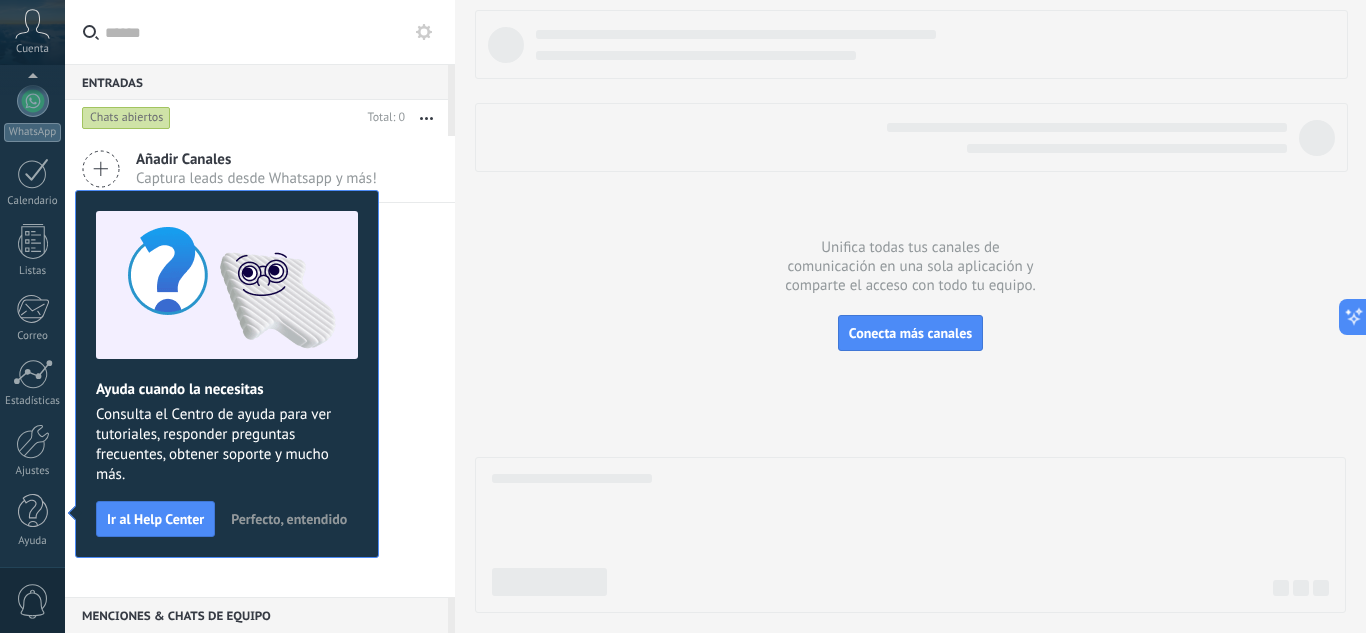 click at bounding box center (910, 311) 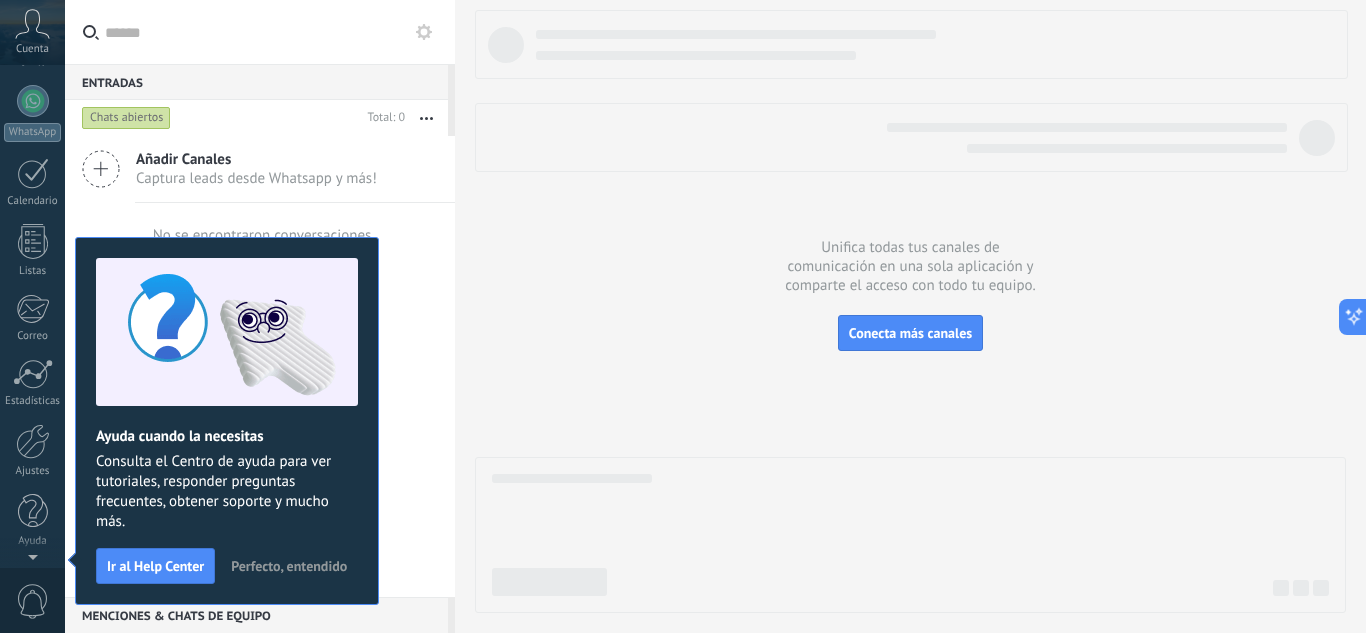 scroll, scrollTop: 0, scrollLeft: 0, axis: both 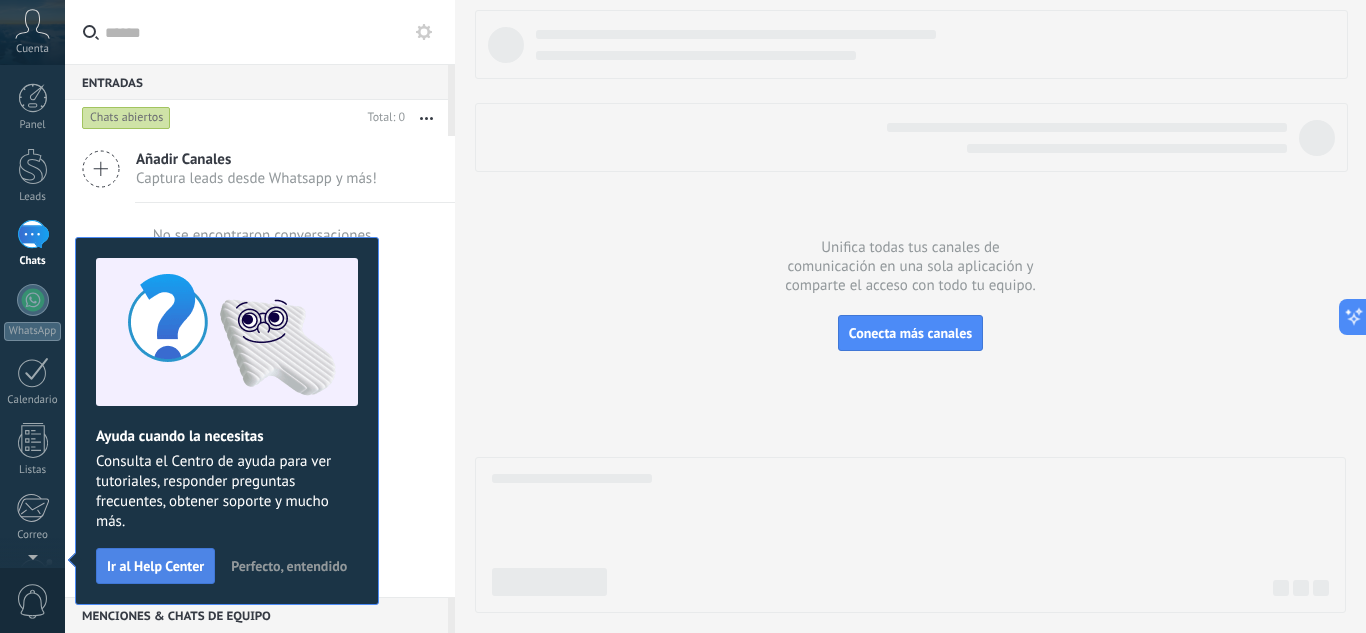 click on "Ir al Help Center" at bounding box center (155, 566) 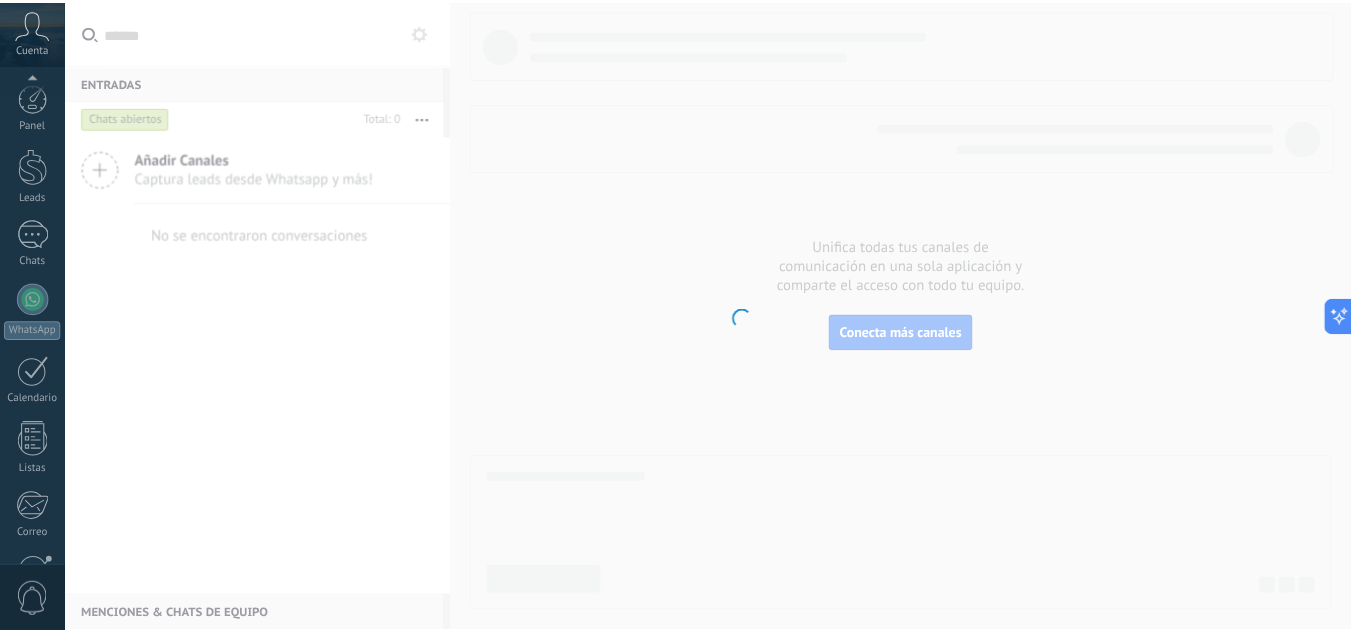 scroll, scrollTop: 199, scrollLeft: 0, axis: vertical 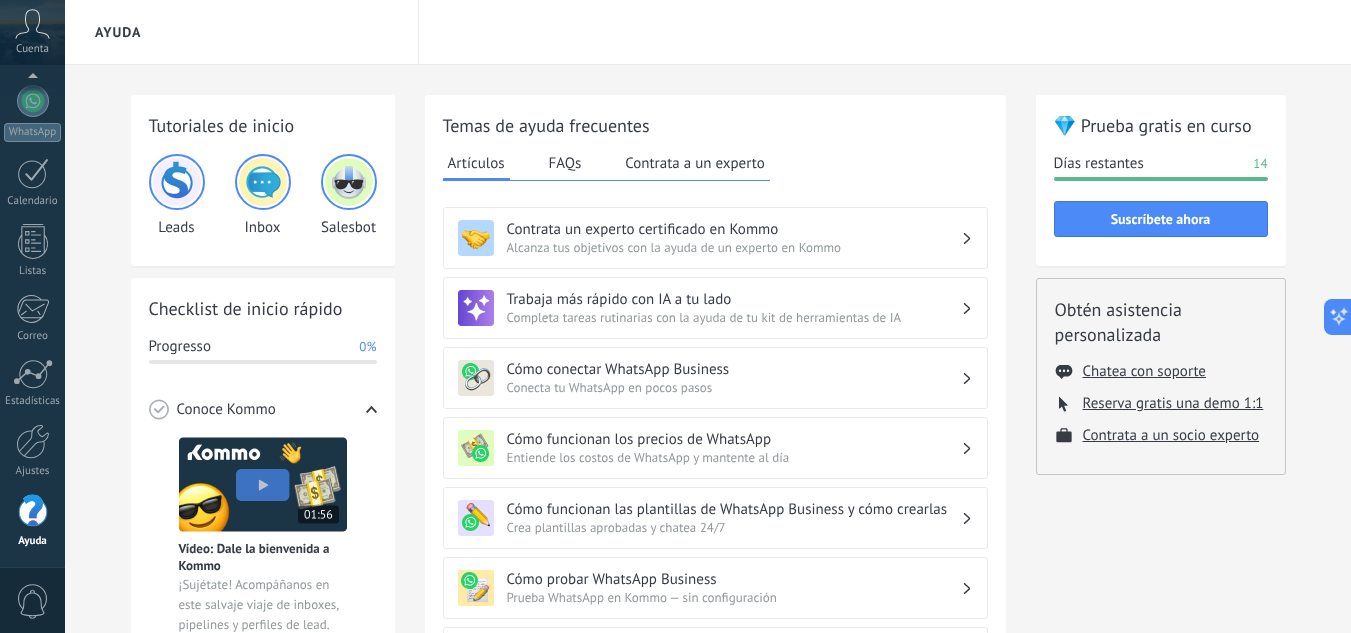 click on "Tutoriales de inicio Leads Inbox Salesbot Checklist de inicio rápido Progresso 0% Conoce Kommo Vídeo: Dale la bienvenida a Kommo ¡Sujétate! Acompáñanos en este salvaje viaje de inboxes, pipelines y perfiles de lead. Conecta apps de chat WhatsApp Conectar Messenger Conectar Instagram Conectar Más canales Ver todos Gana tiempo con plantillas Respuestas más rápidas ¿Sigues escribiendo cada una de tus respuestas? Responde a las FAQ's con plantillas de chat que puedes crear en tan sólo 2 clics. Crear una plantilla Potencia tu chat Deja que un bot lo haga por ti Abraza la pereza: los bots te permiten hacer más con menos trabajo, y eso se traduce en más ventas. Crea un bot Crea un flujo de trabajo Crea un flujo de trabajo Consulta al instante en qué punto de tu proceso de ventas se encuentra cada cliente. Establece tu pipeline Invita a tus compañeros ¡Todo es mejor con un equipo! Colabora en los chats, distribuye la responsabilidad y haz un seguimiento de los objetivos. Enviar invitación Artículos" at bounding box center [708, 651] 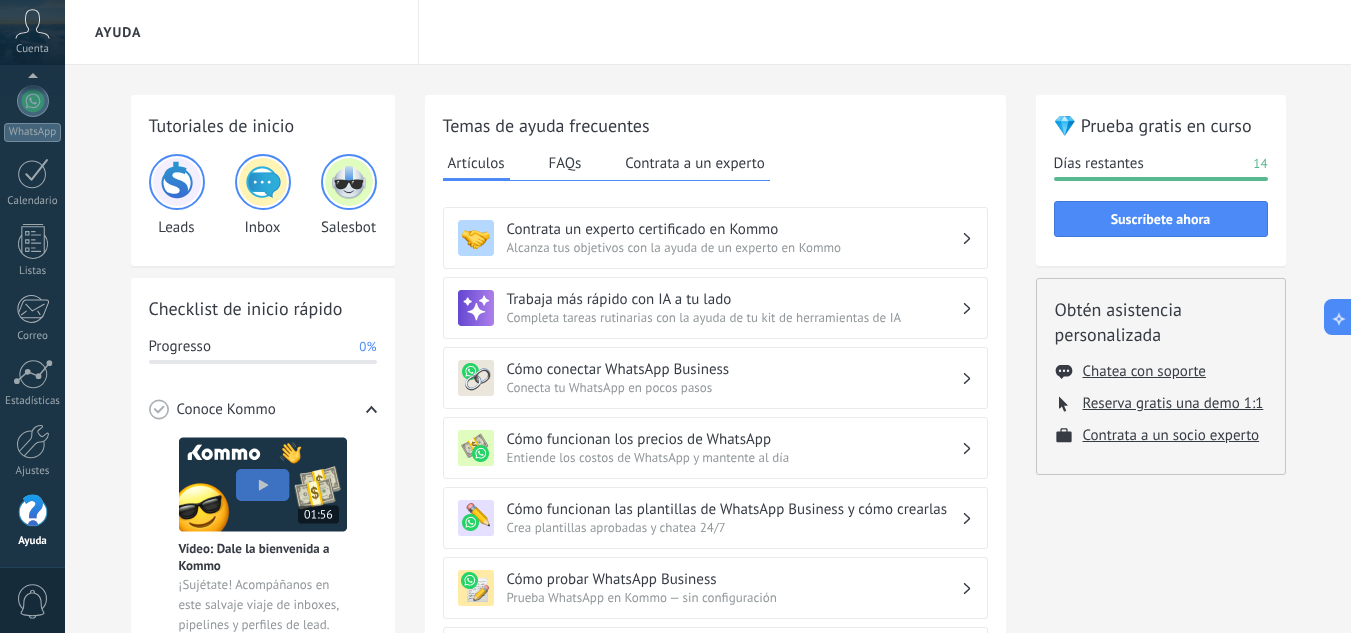 scroll, scrollTop: 40, scrollLeft: 0, axis: vertical 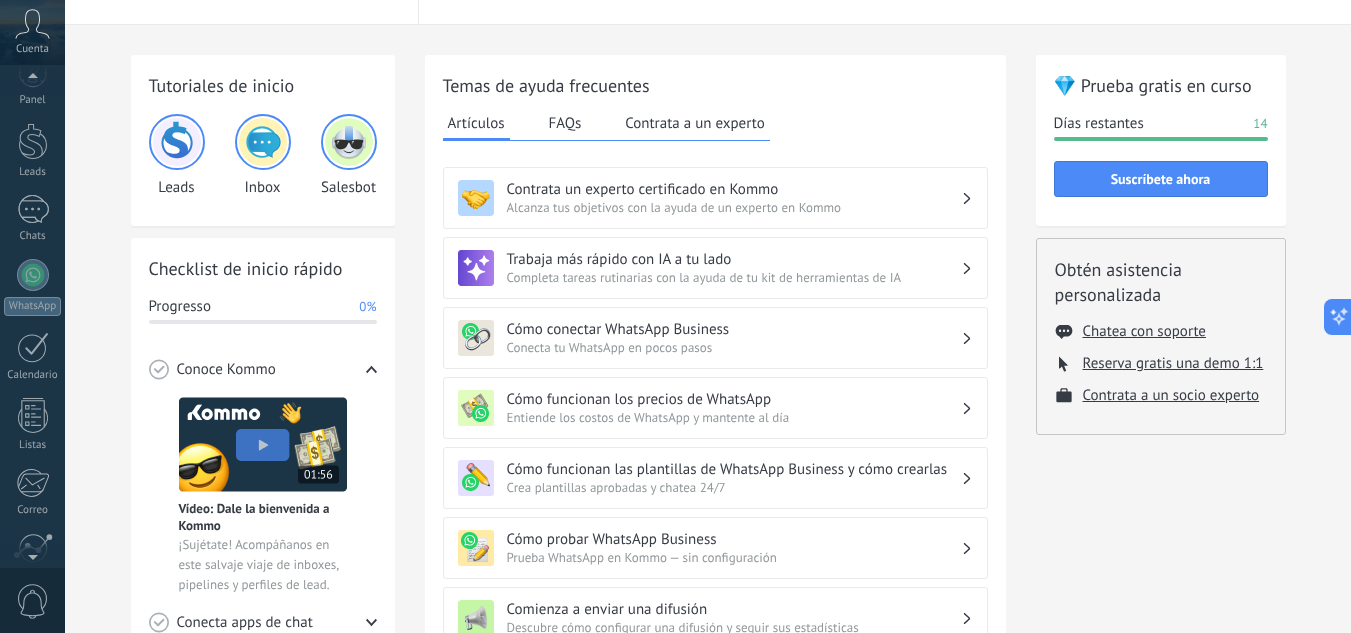 click on "©  2025  derechos reservados |  Términos de uso
Soporte técnico
Cuenta
[NAME]
ID de cuenta
[ACCOUNT_ID]
perfil
salir
Panel" at bounding box center [32, 316] 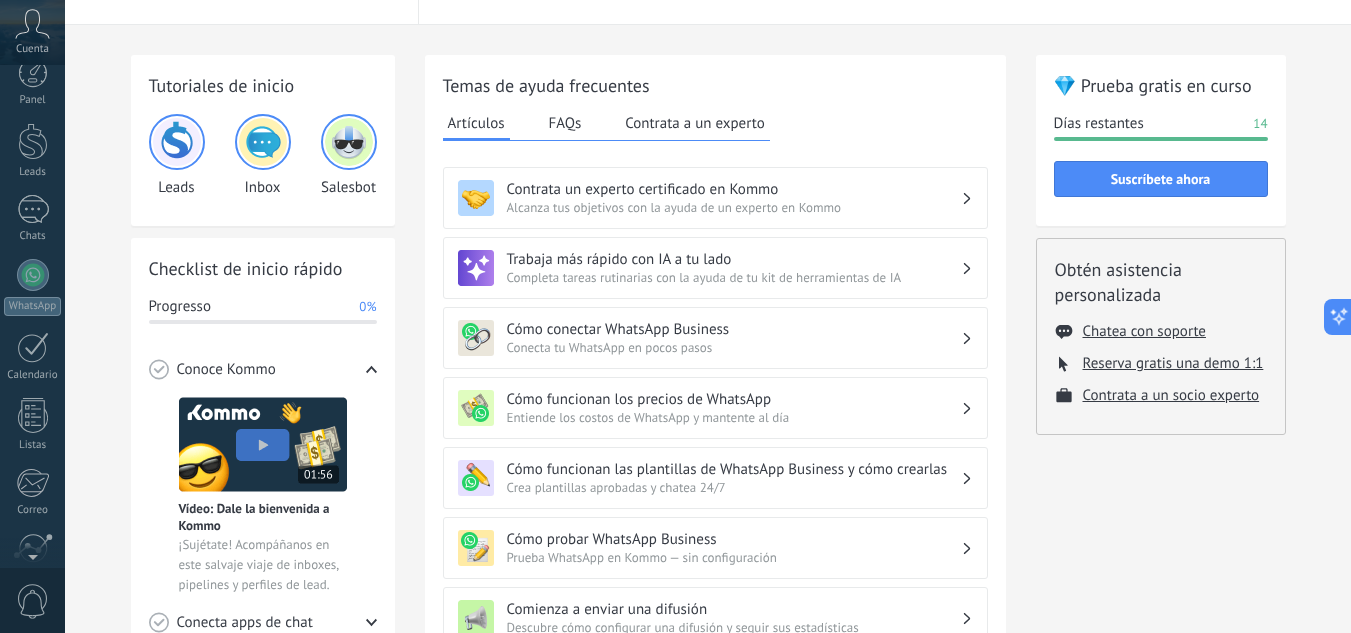 scroll, scrollTop: 0, scrollLeft: 0, axis: both 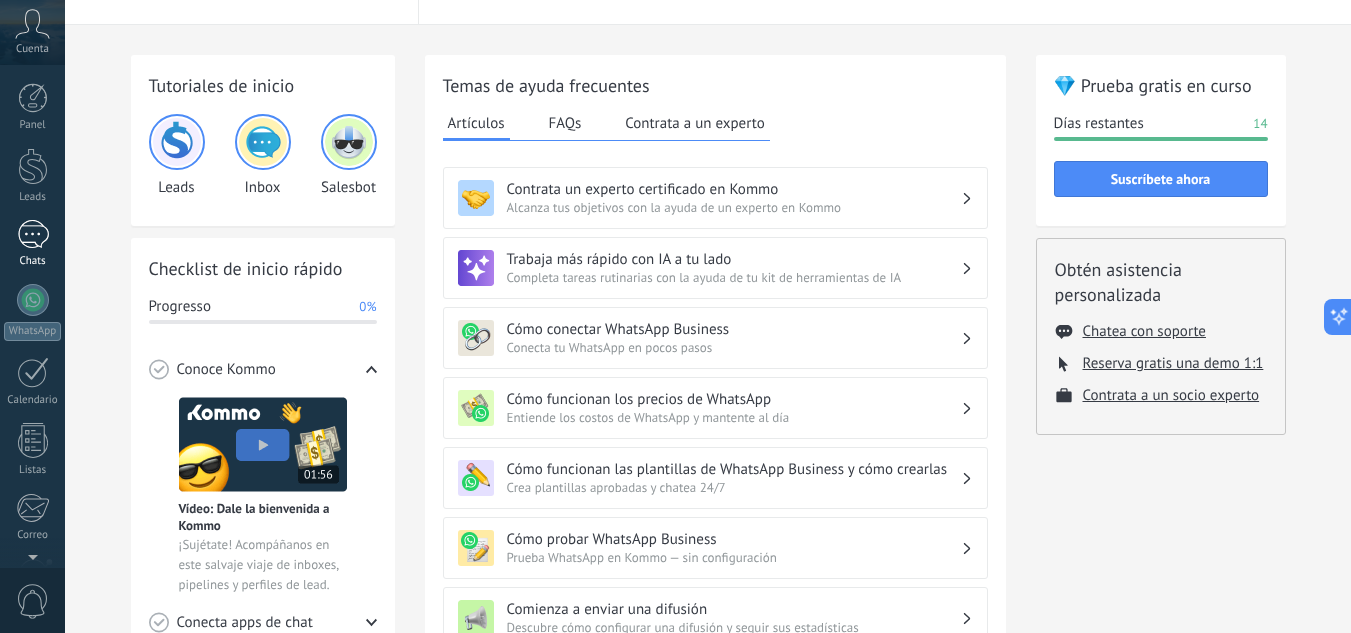 click at bounding box center [33, 234] 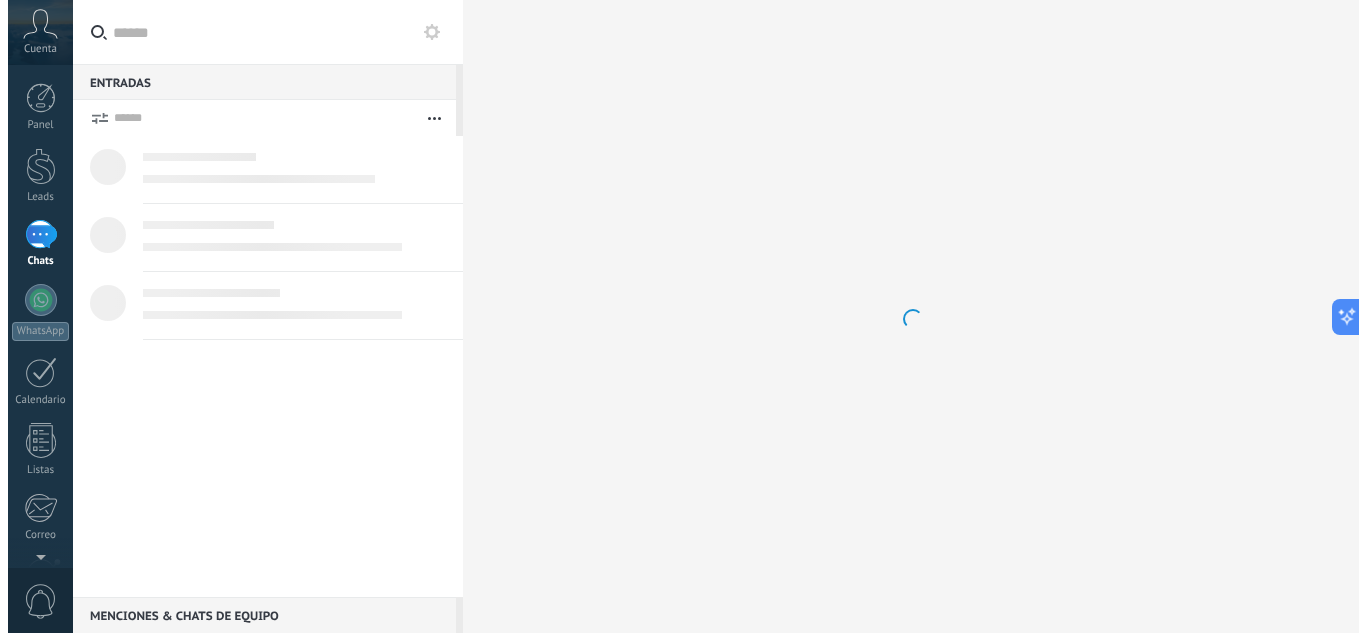 scroll, scrollTop: 0, scrollLeft: 0, axis: both 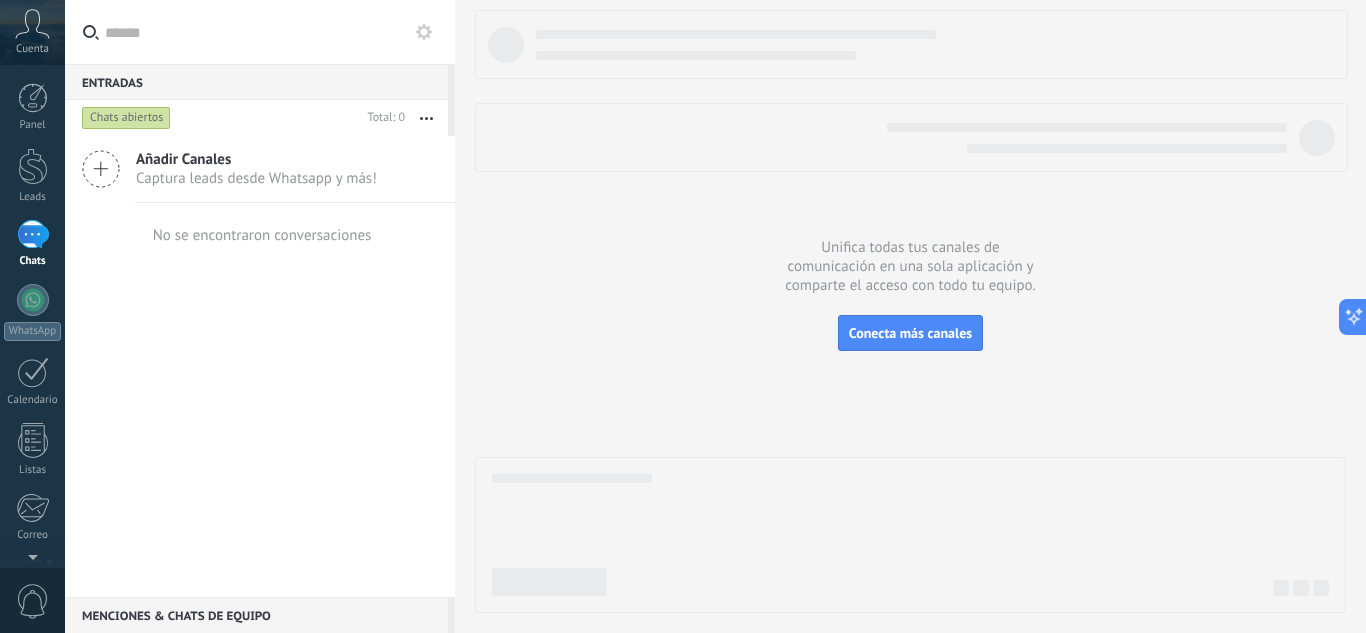 click on "Captura leads desde Whatsapp y más!" at bounding box center (256, 178) 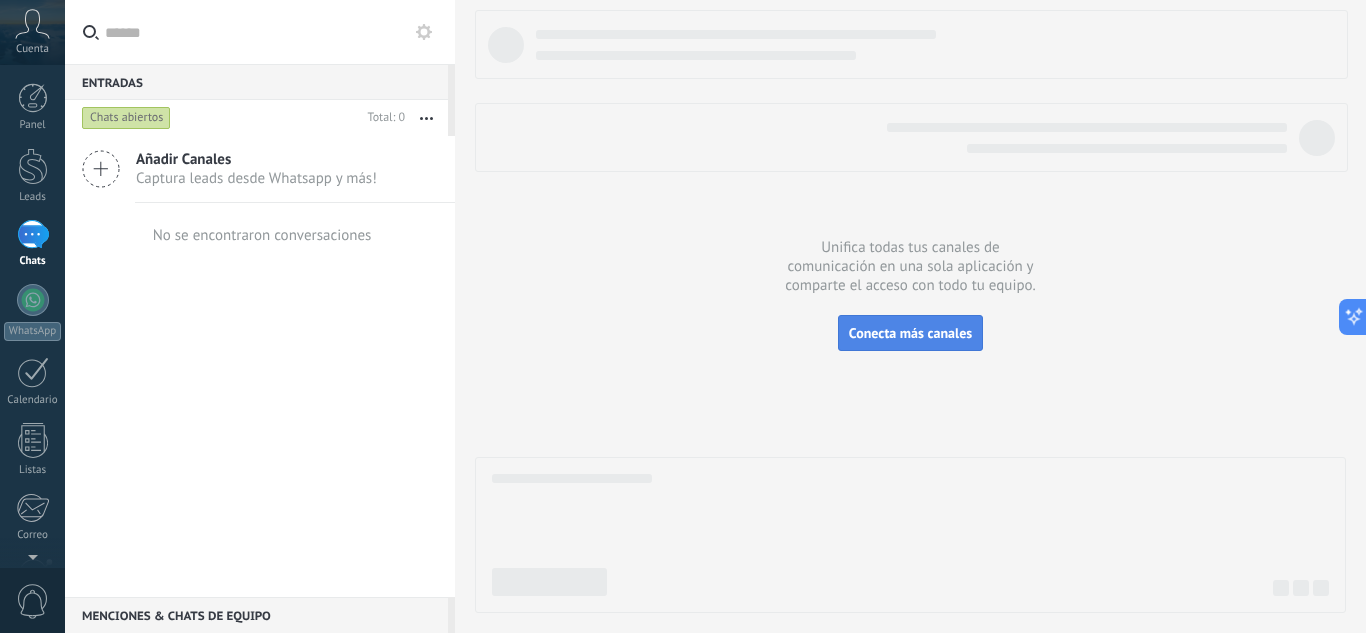 click on "Conecta más canales" at bounding box center [910, 333] 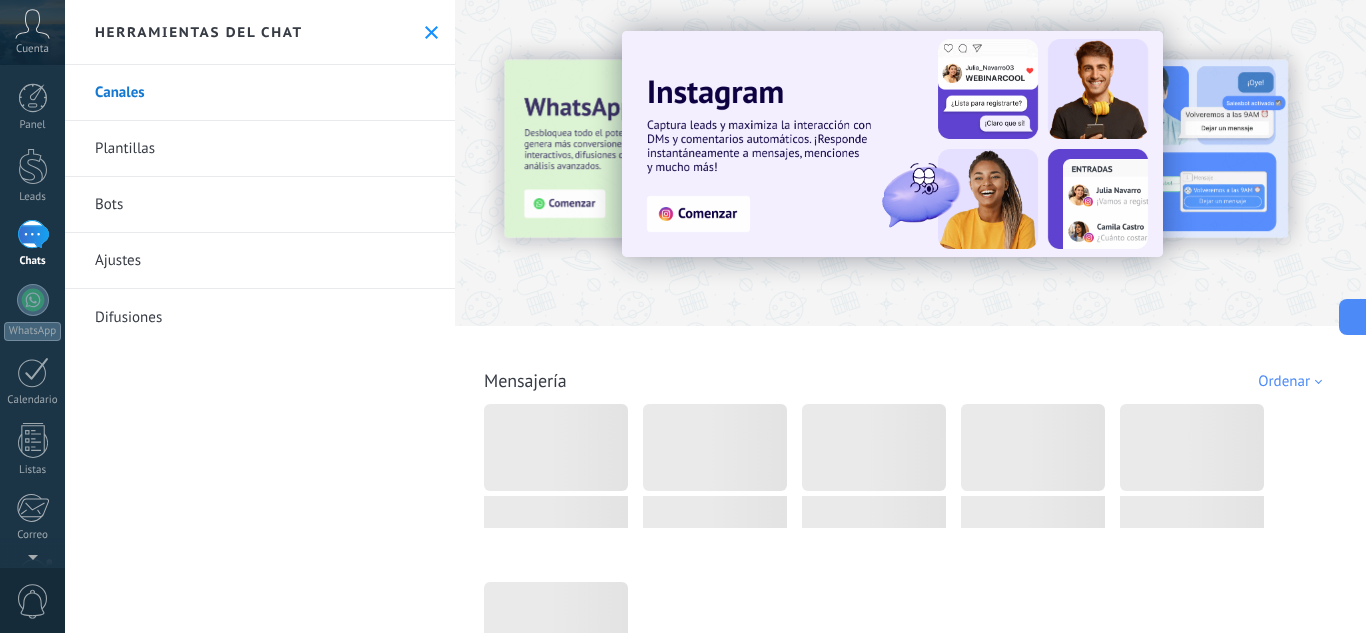 click on "Bots" at bounding box center [260, 205] 